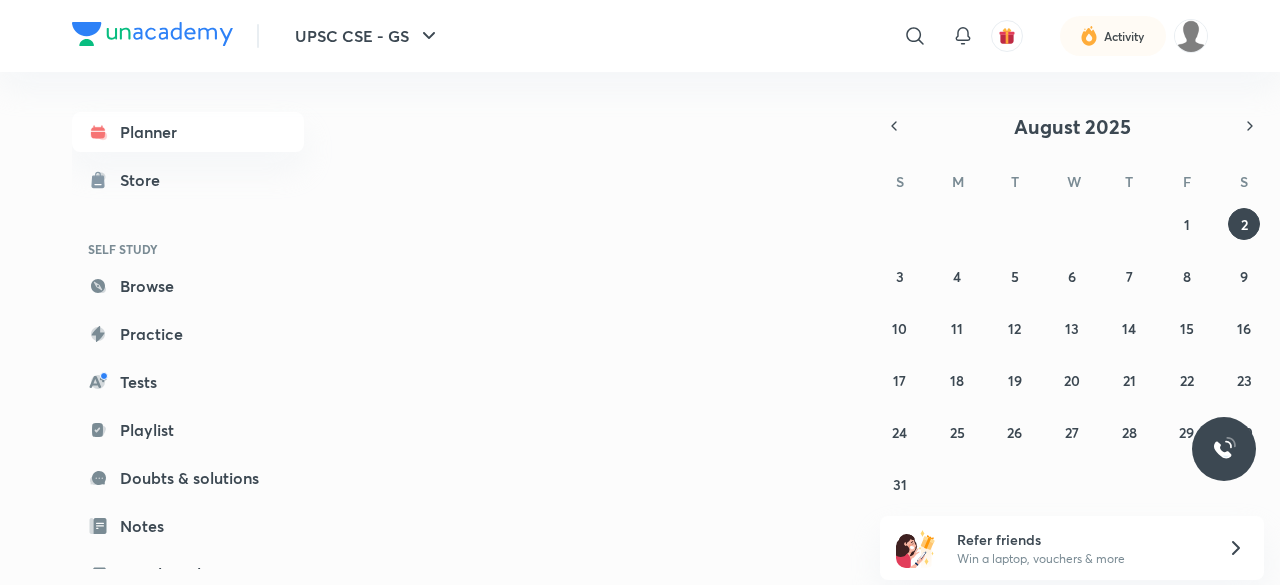 scroll, scrollTop: 0, scrollLeft: 0, axis: both 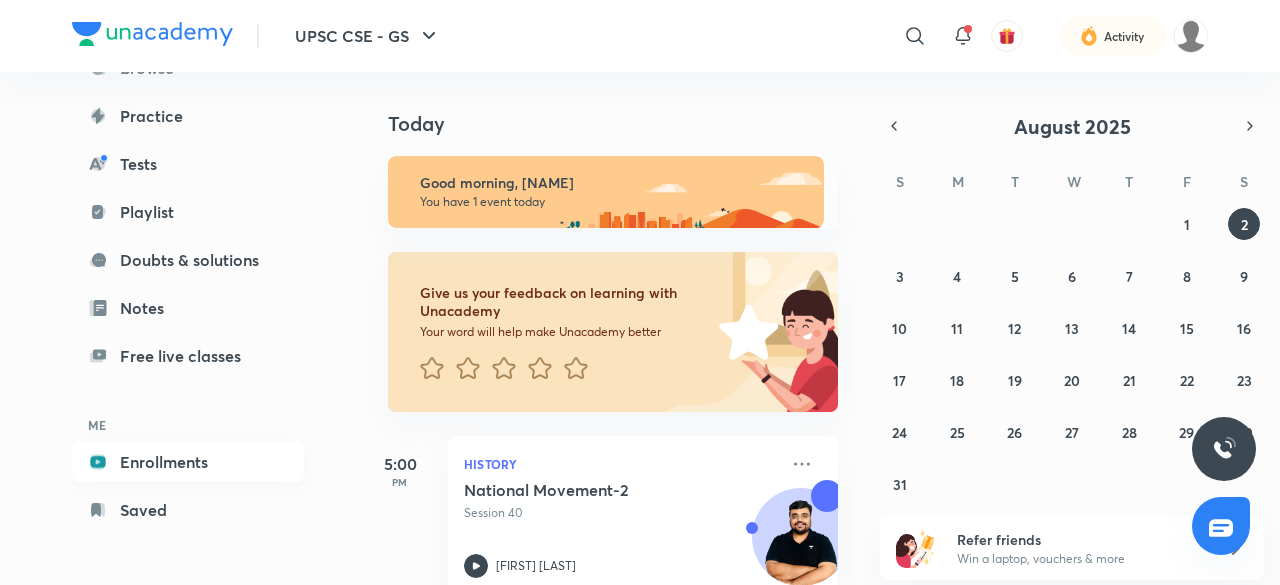click on "Enrollments" at bounding box center [188, 462] 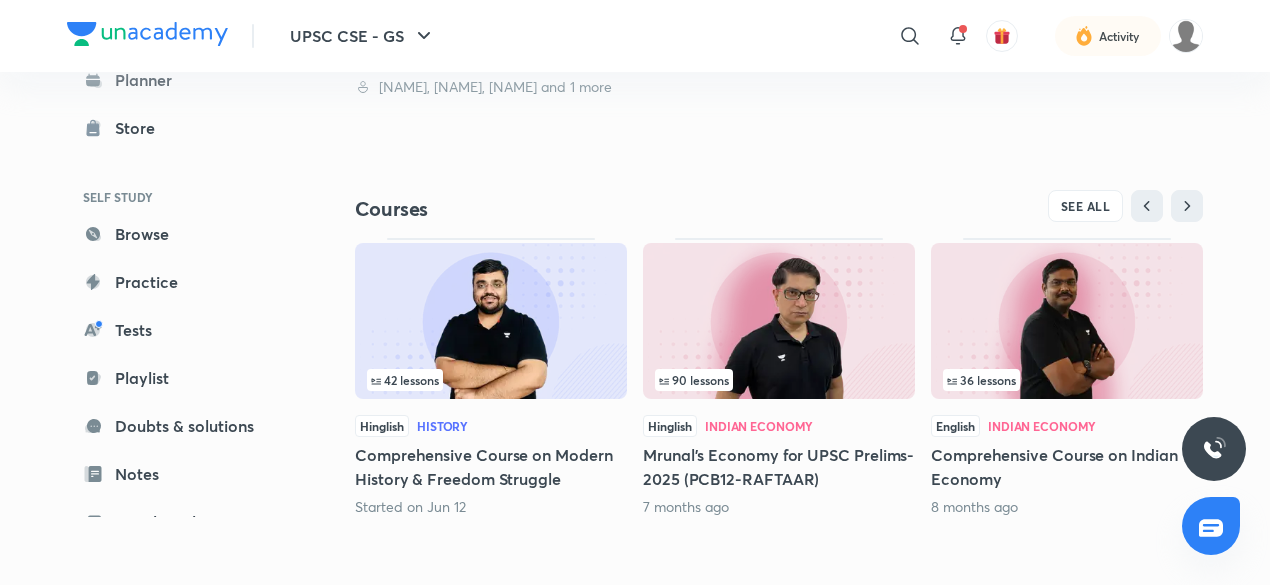 scroll, scrollTop: 838, scrollLeft: 0, axis: vertical 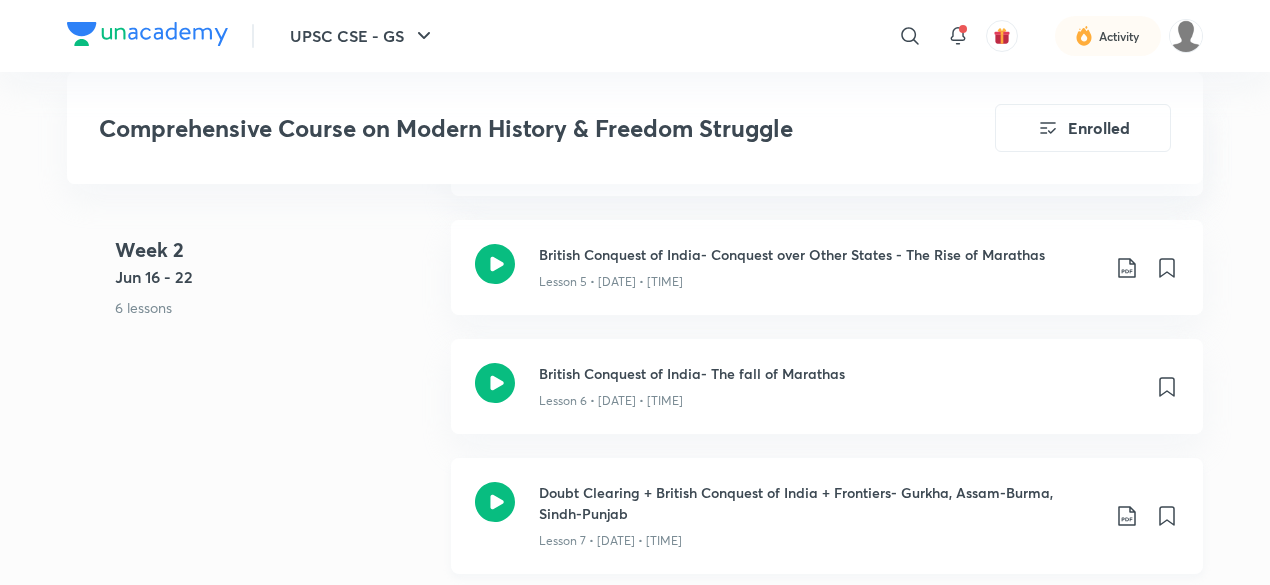 click on "Doubt Clearing + British Conquest of India + Frontiers- Gurkha, Assam-Burma, Sindh-Punjab" at bounding box center (819, 503) 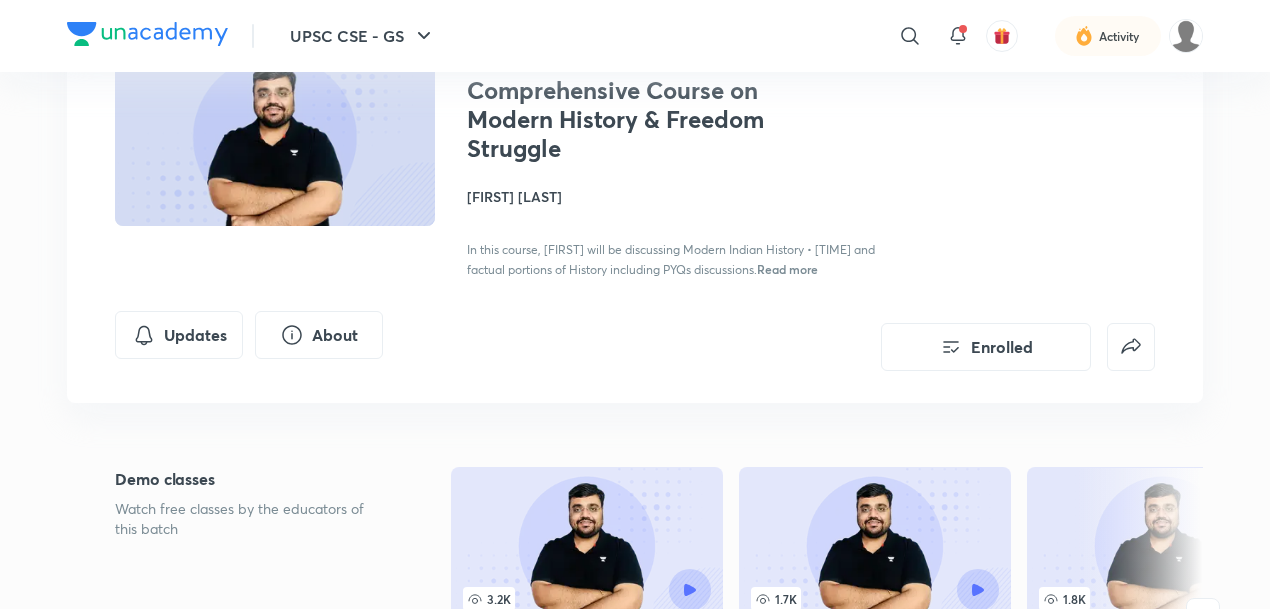 scroll, scrollTop: 0, scrollLeft: 0, axis: both 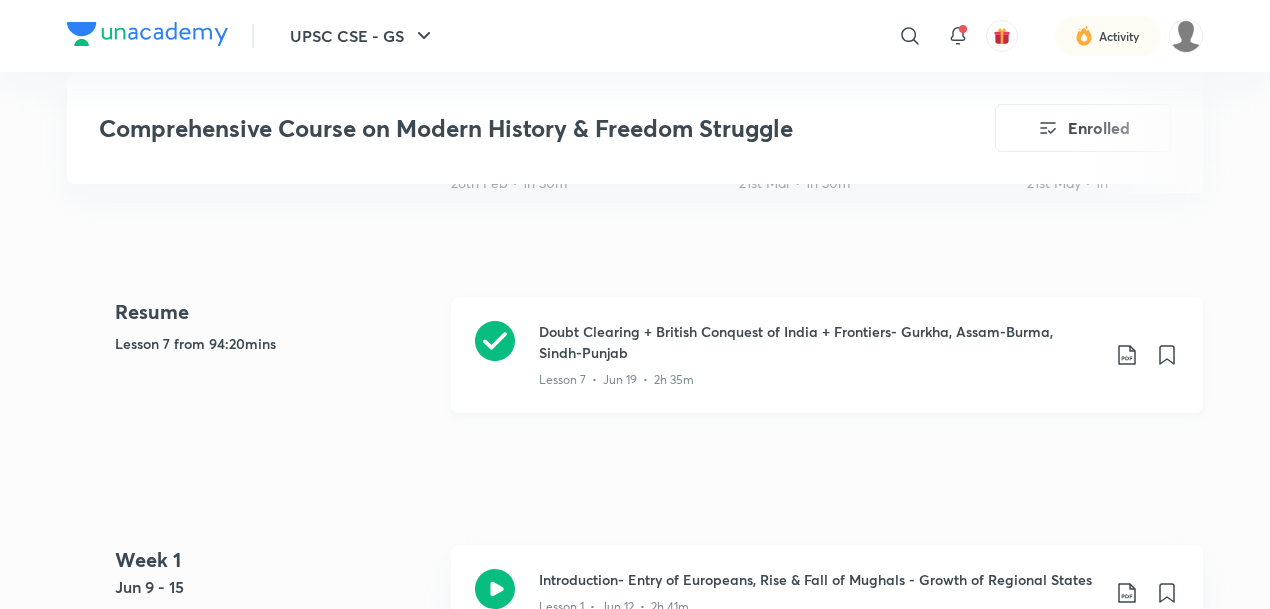 click on "Doubt Clearing + British Conquest of India + Frontiers- Gurkha, Assam-Burma, Sindh-Punjab" at bounding box center [819, 342] 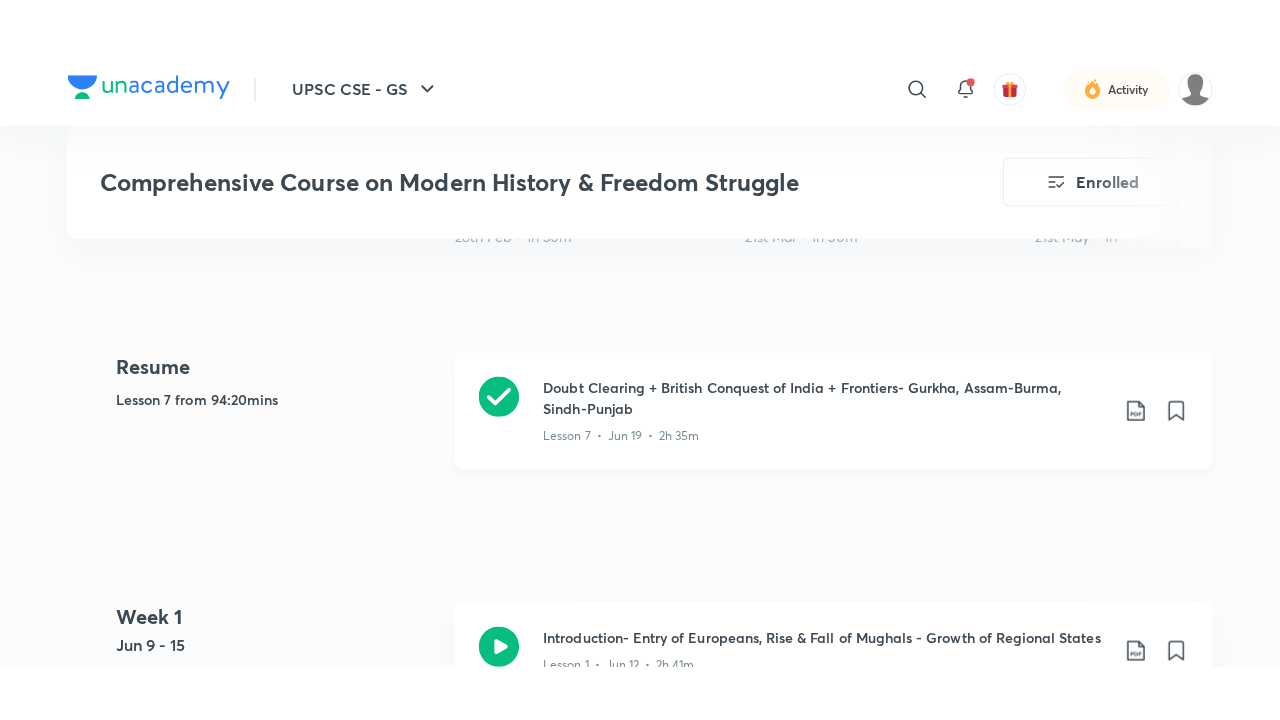 scroll, scrollTop: 1293, scrollLeft: 0, axis: vertical 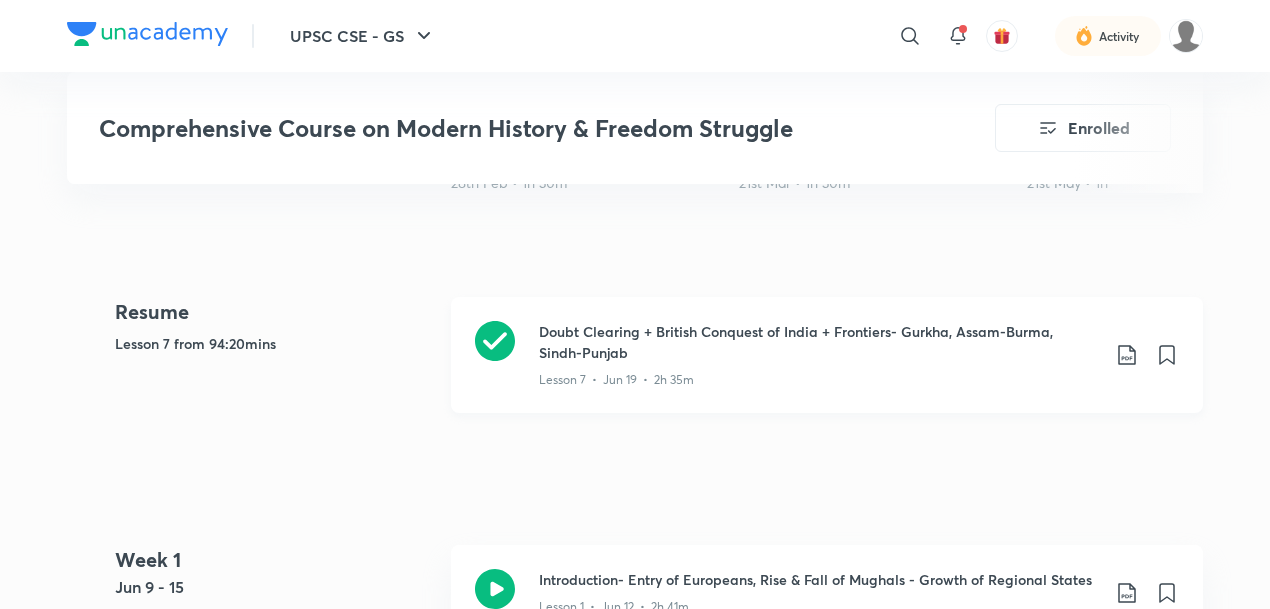 click on "Lesson 7 • [DATE] • [TIME]" at bounding box center [819, 376] 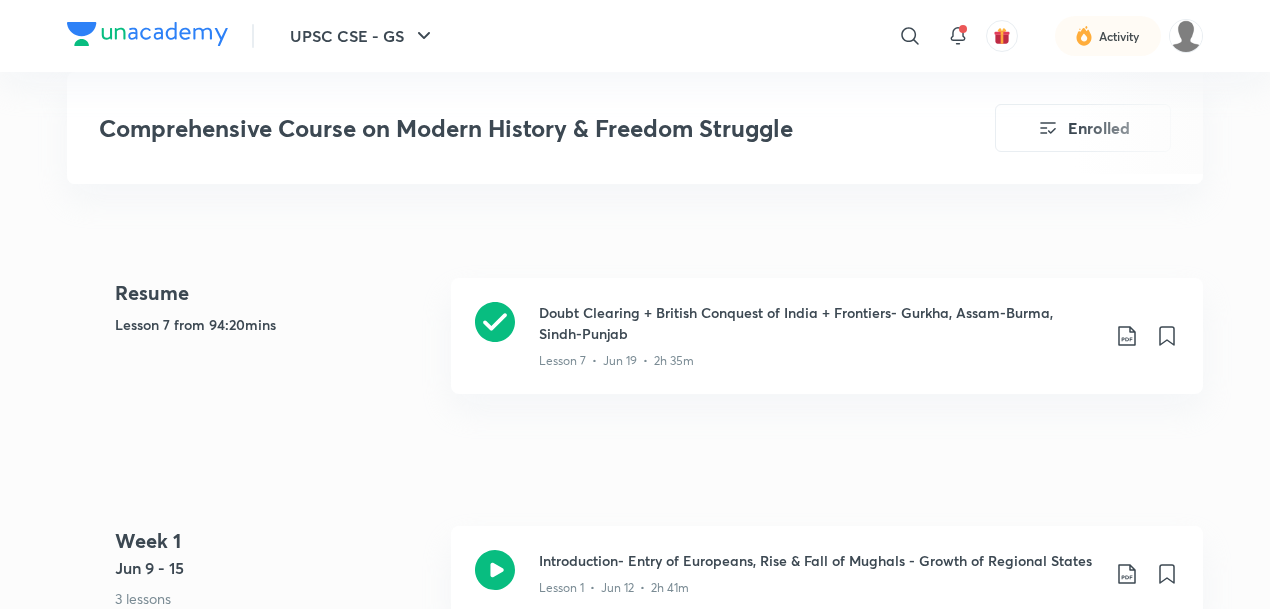 scroll, scrollTop: 781, scrollLeft: 0, axis: vertical 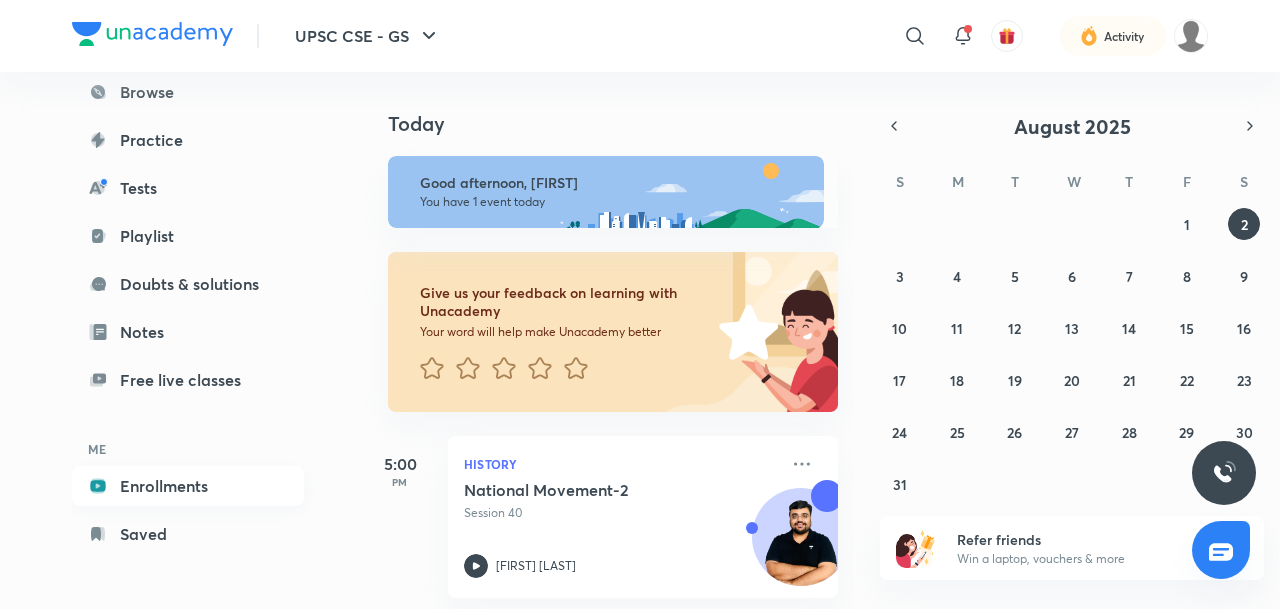 click on "Enrollments" at bounding box center [188, 486] 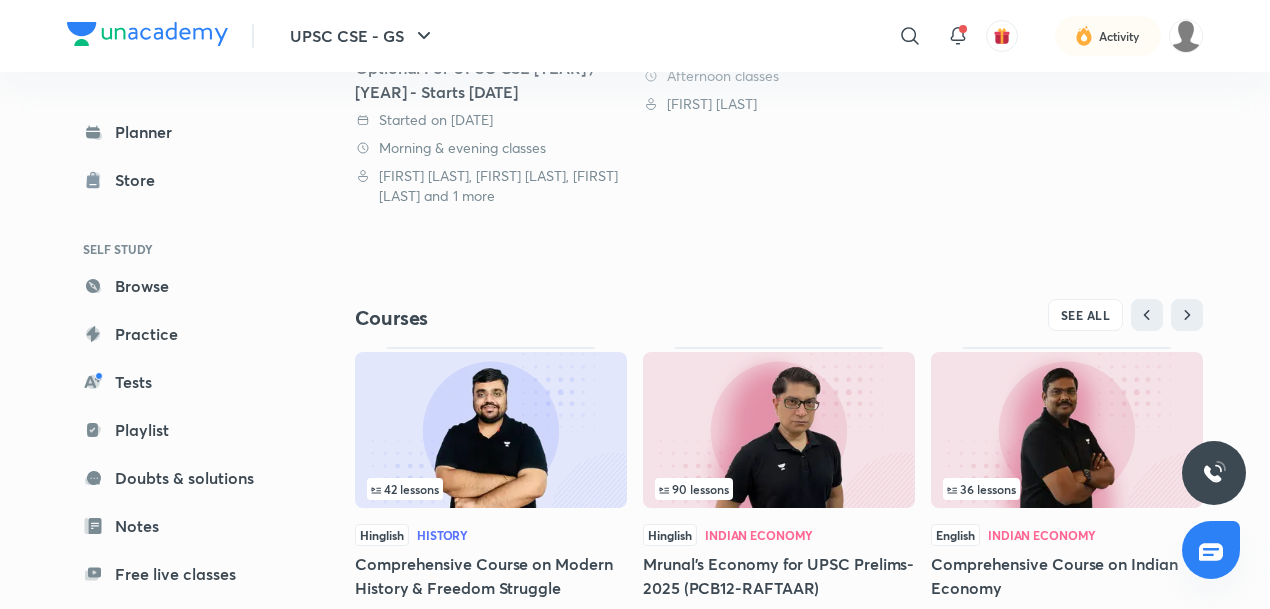 scroll, scrollTop: 743, scrollLeft: 0, axis: vertical 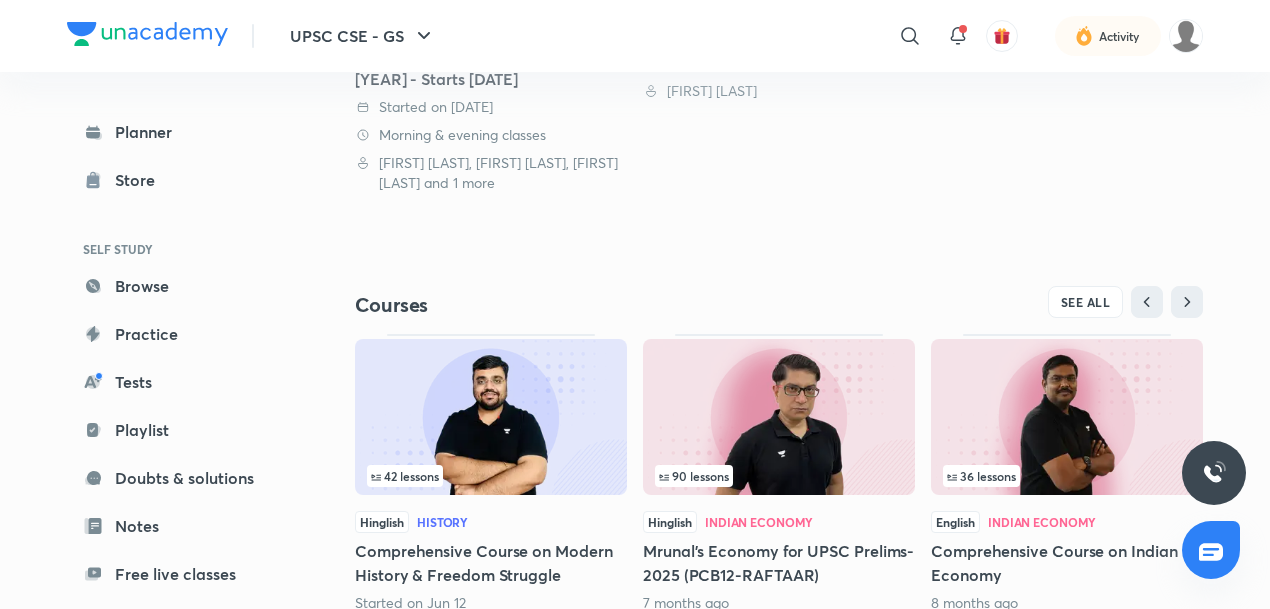 click at bounding box center [491, 417] 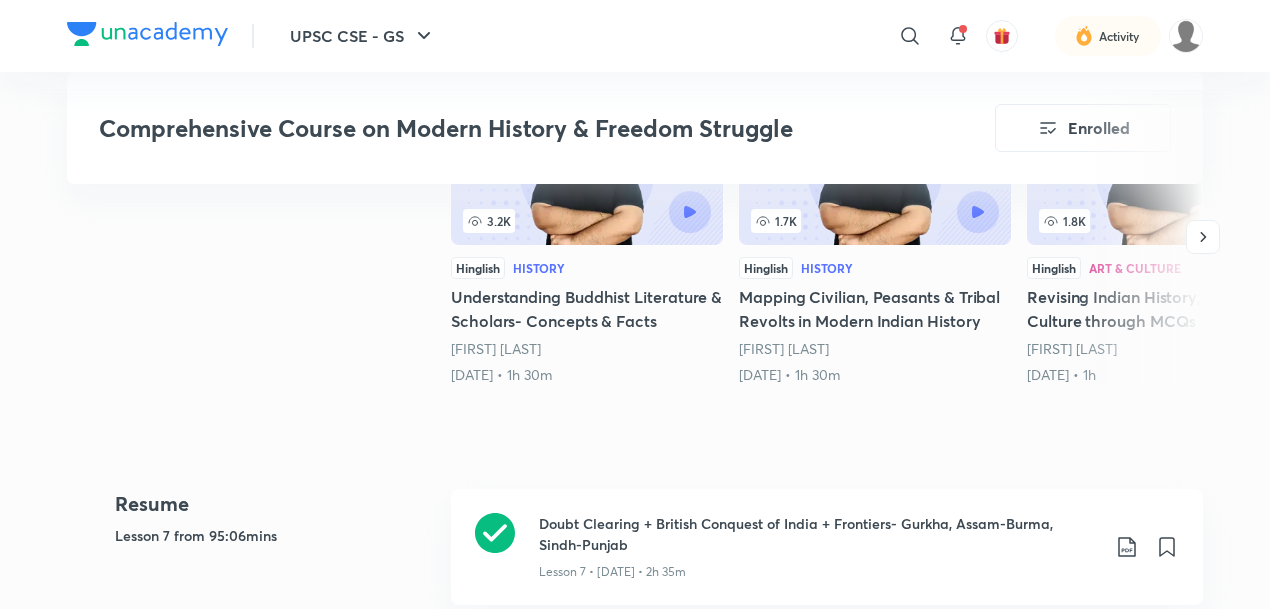 scroll, scrollTop: 637, scrollLeft: 0, axis: vertical 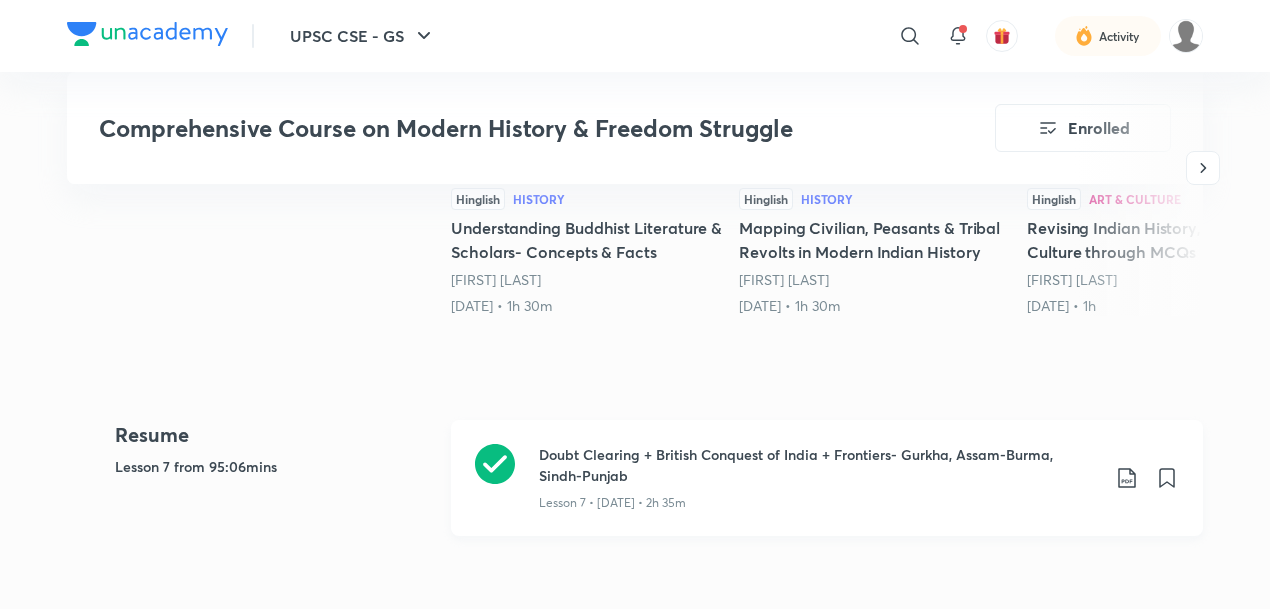 click on "Doubt Clearing + British Conquest of India + Frontiers- Gurkha, Assam-Burma, Sindh-Punjab" at bounding box center [819, 465] 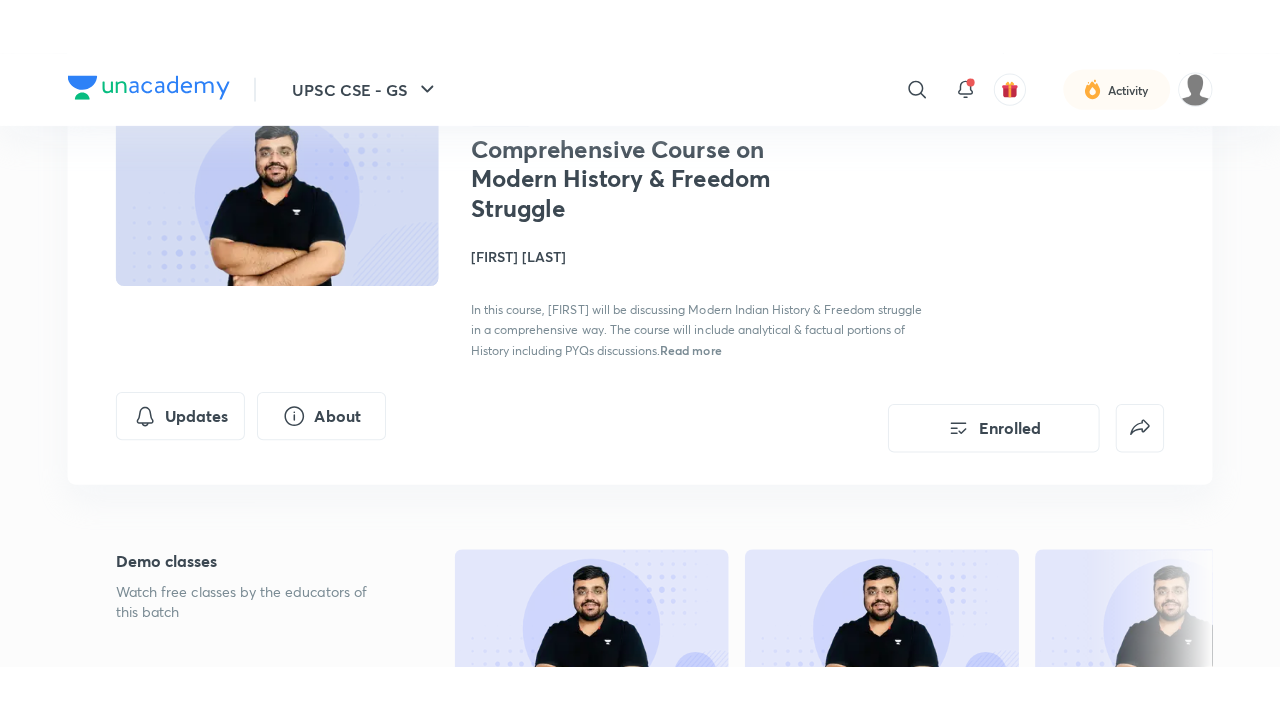 scroll, scrollTop: 164, scrollLeft: 0, axis: vertical 